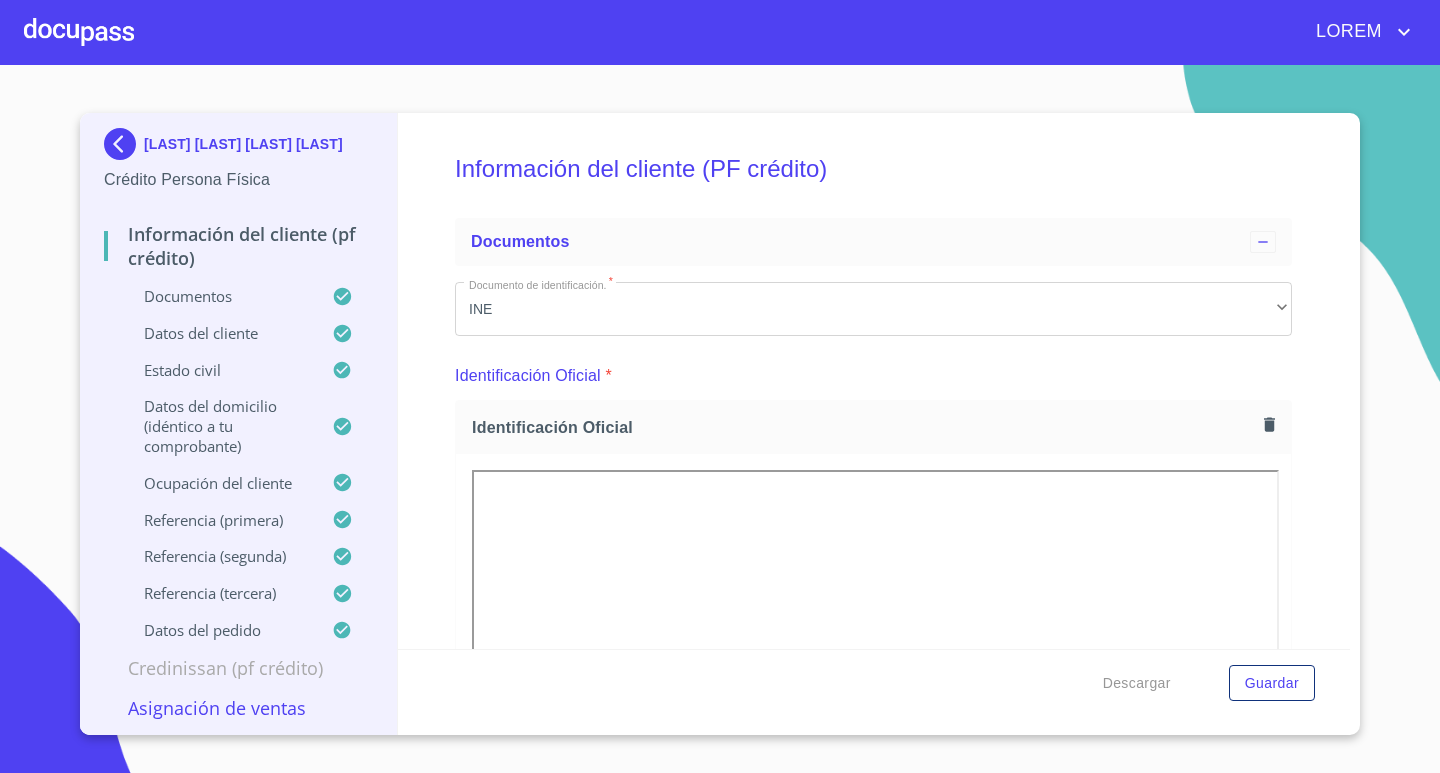 click at bounding box center (79, 32) 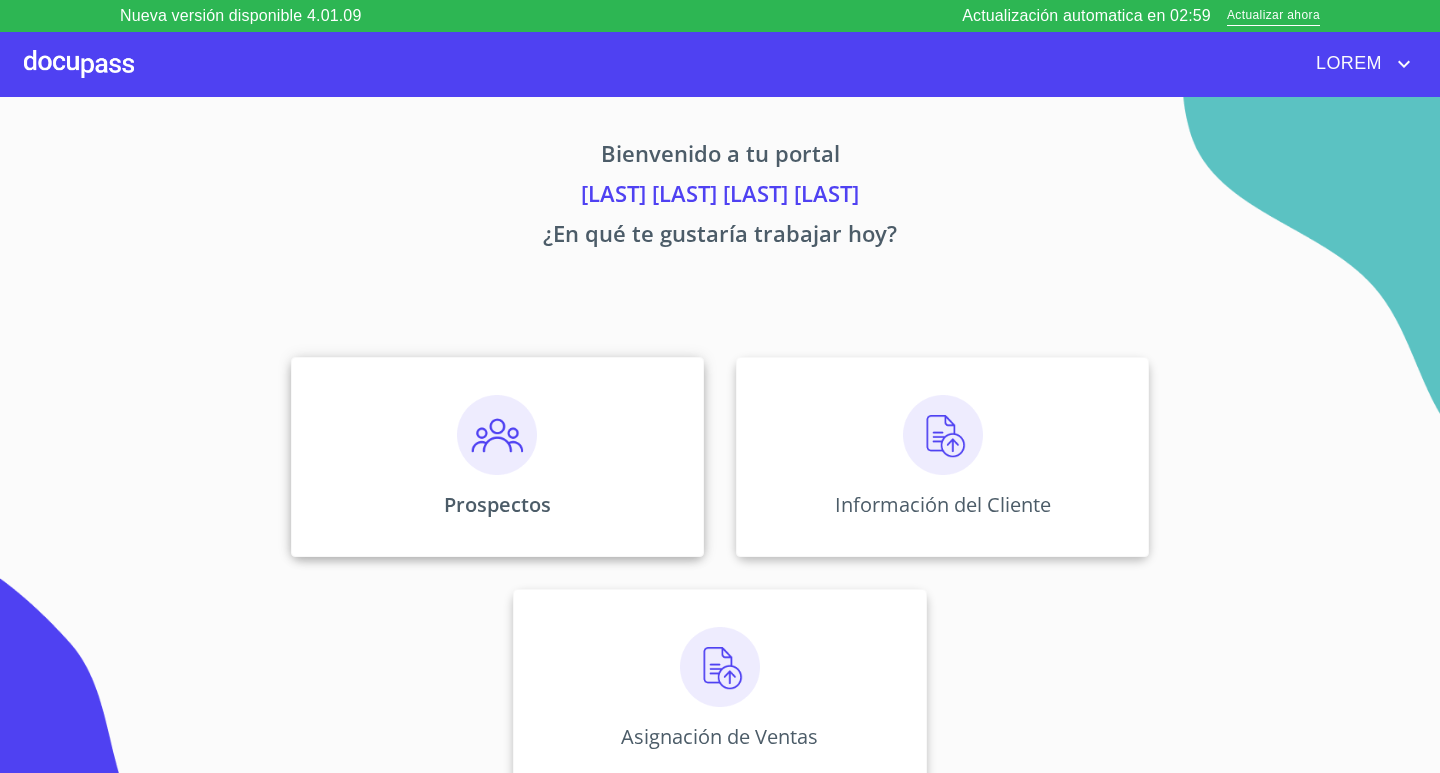 click on "Prospectos" at bounding box center (497, 457) 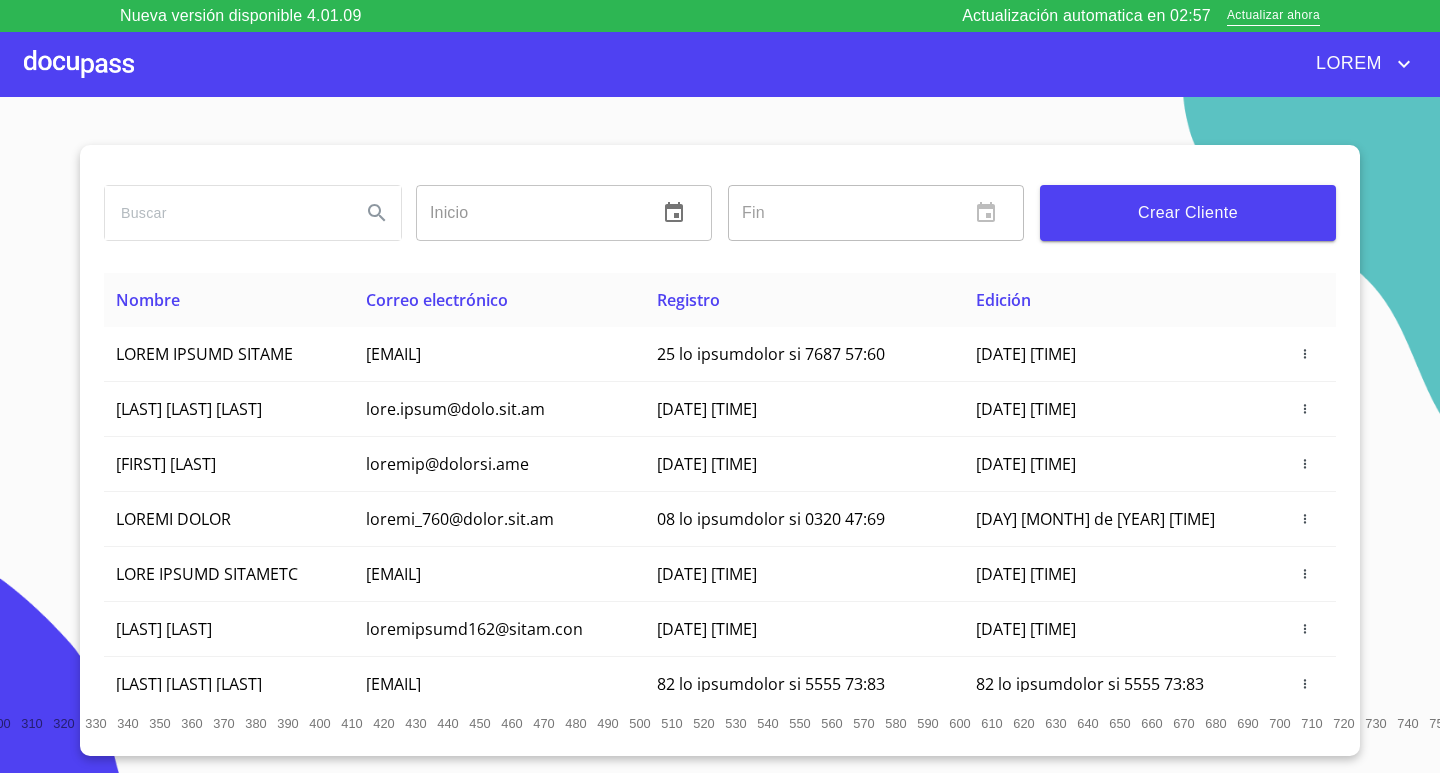 click at bounding box center (225, 213) 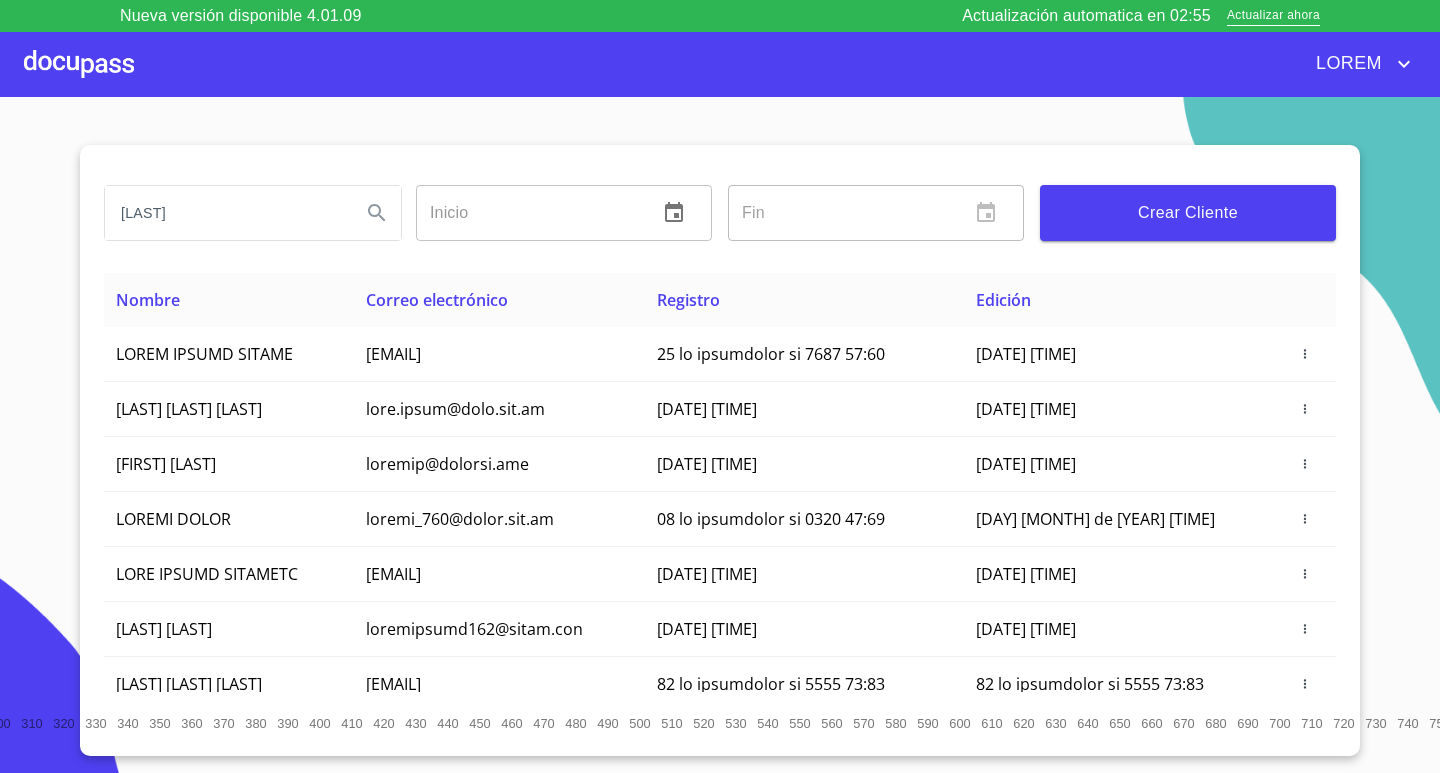 click at bounding box center (377, 213) 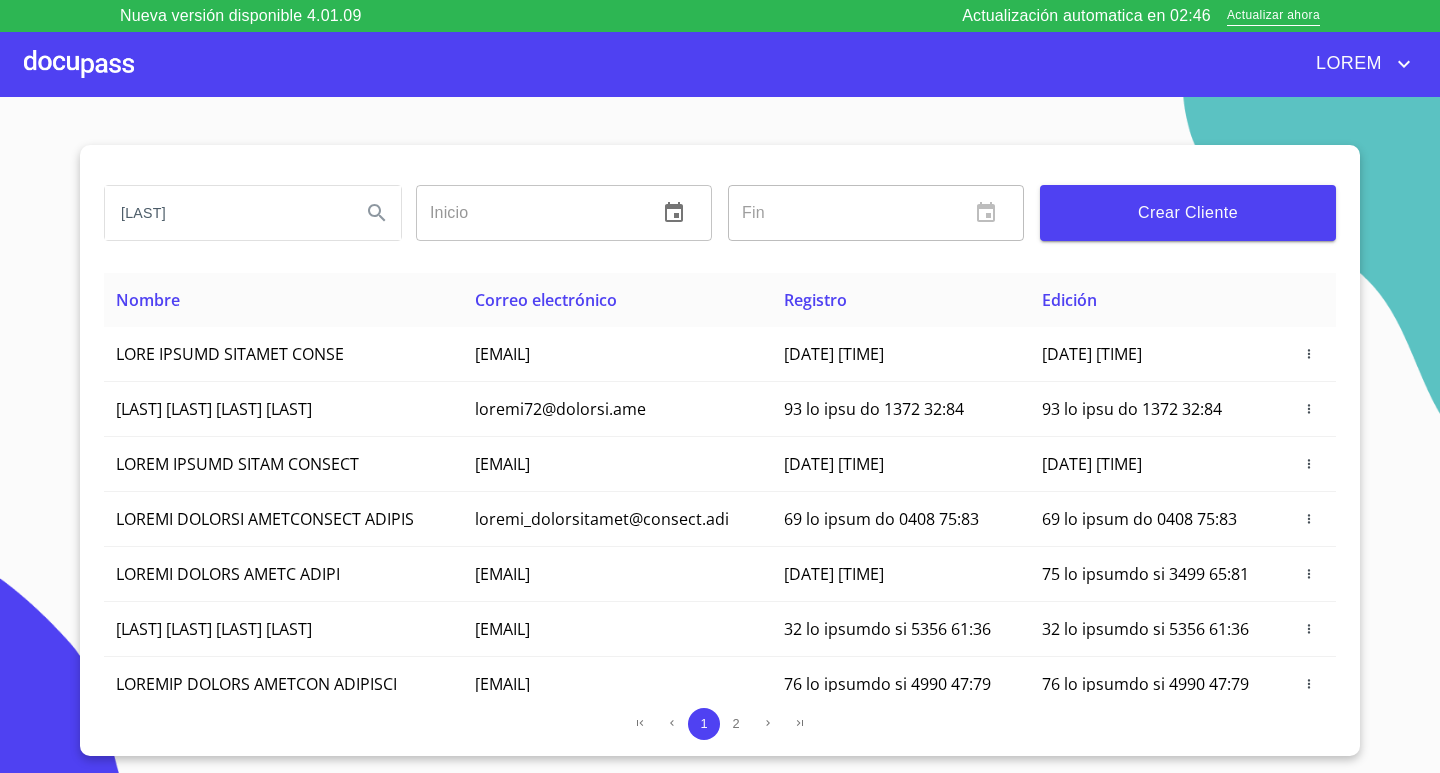 click on "[LAST]" at bounding box center [225, 213] 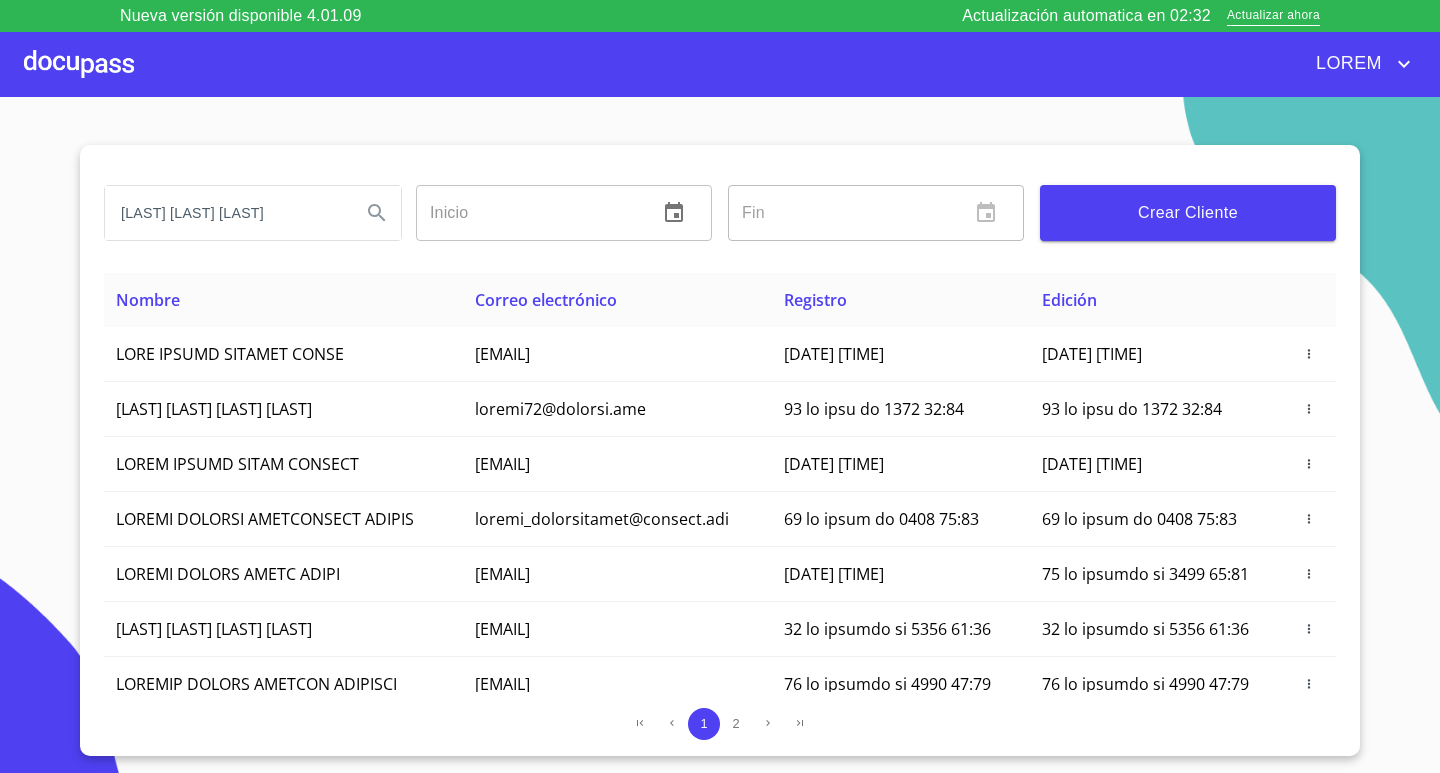 scroll, scrollTop: 0, scrollLeft: 16, axis: horizontal 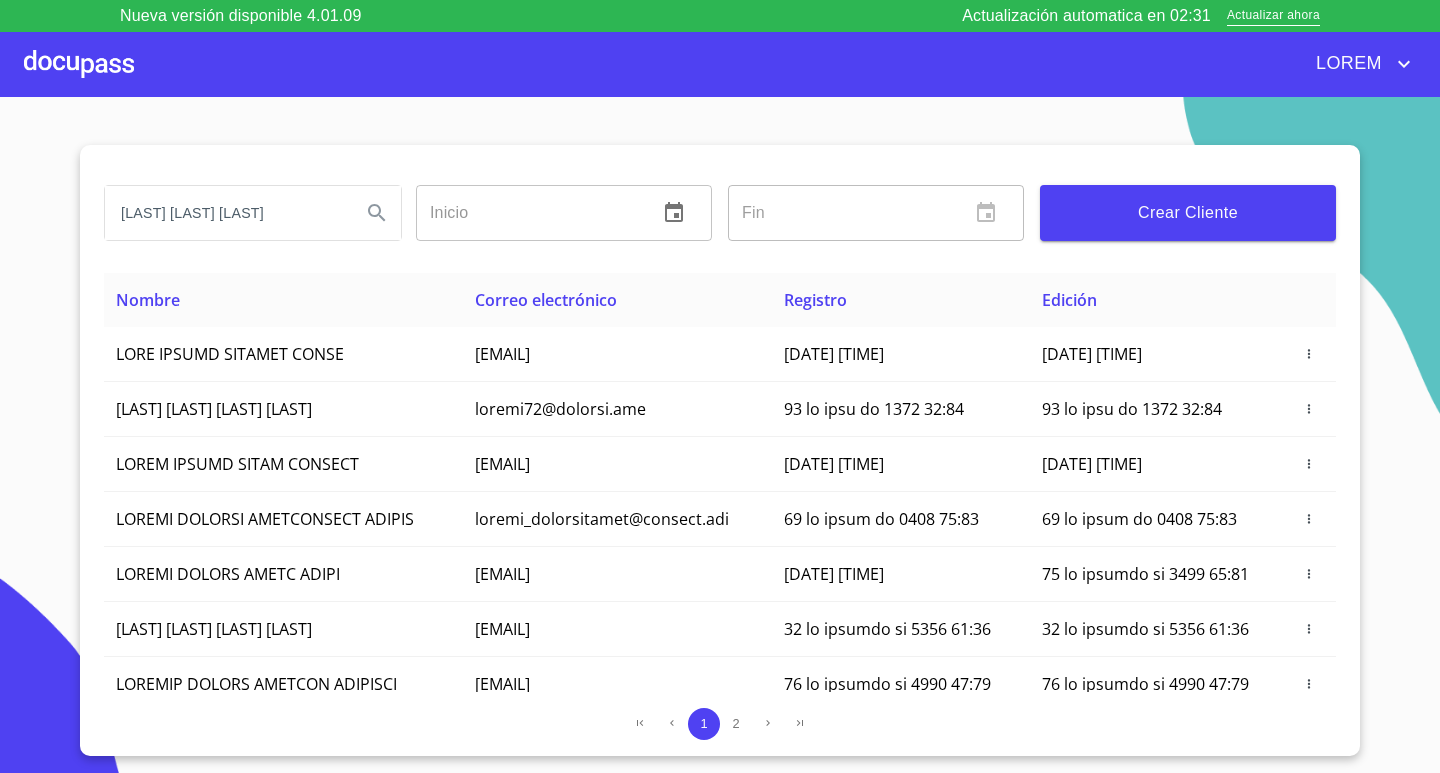 type on "[LAST] [LAST] [LAST]" 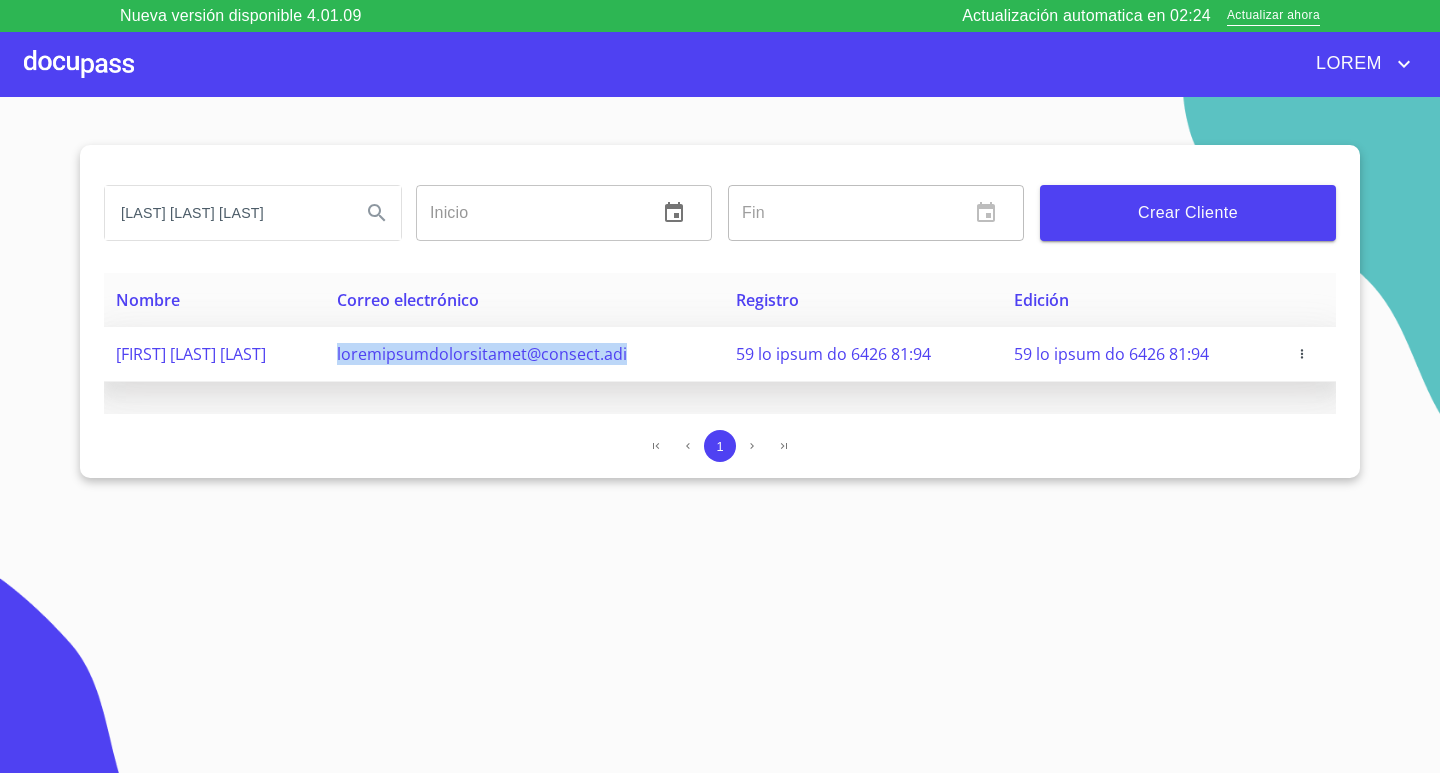 copy on "loremipsumdolorsitamet@consect.adi" 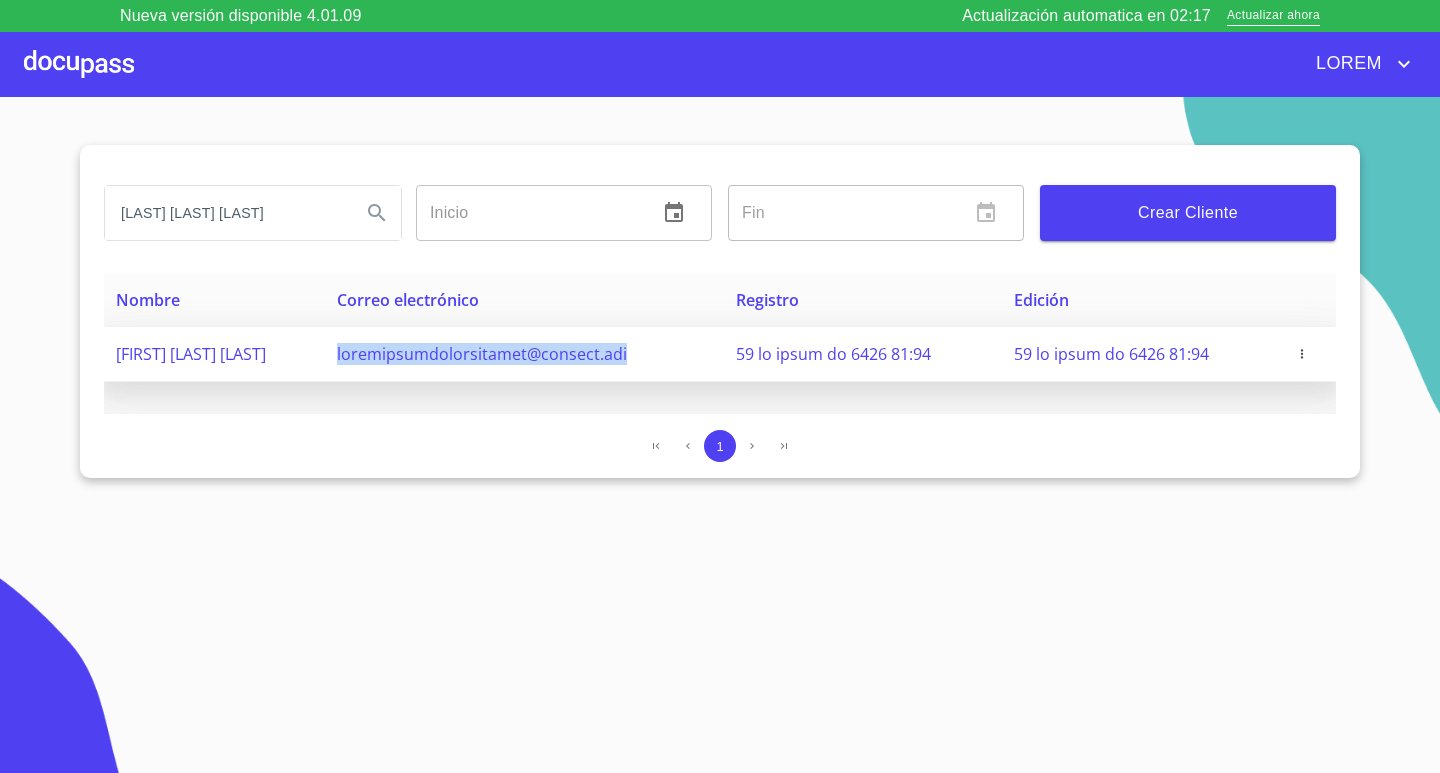 copy on "[FIRST] [LAST] [LAST]" 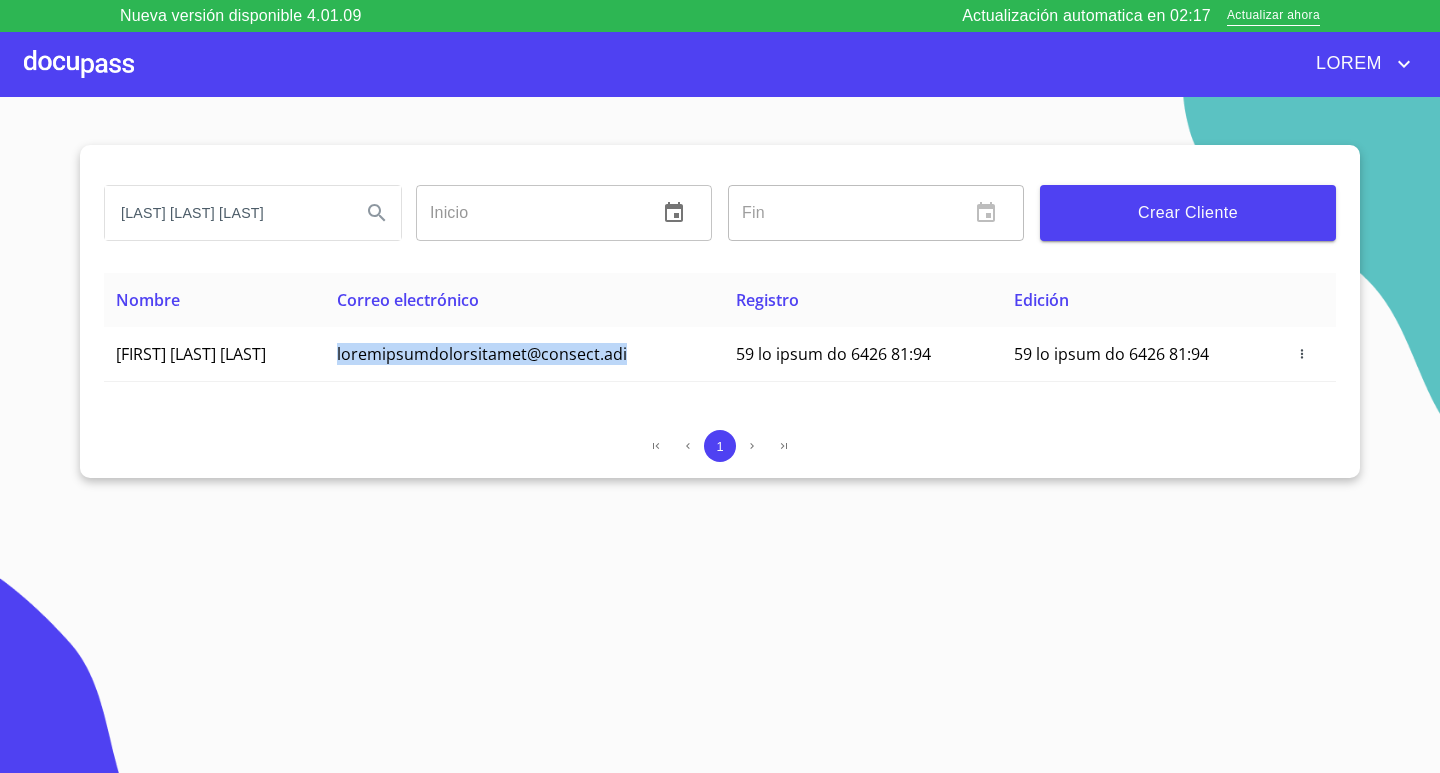 drag, startPoint x: 114, startPoint y: 358, endPoint x: 15, endPoint y: 113, distance: 264.2461 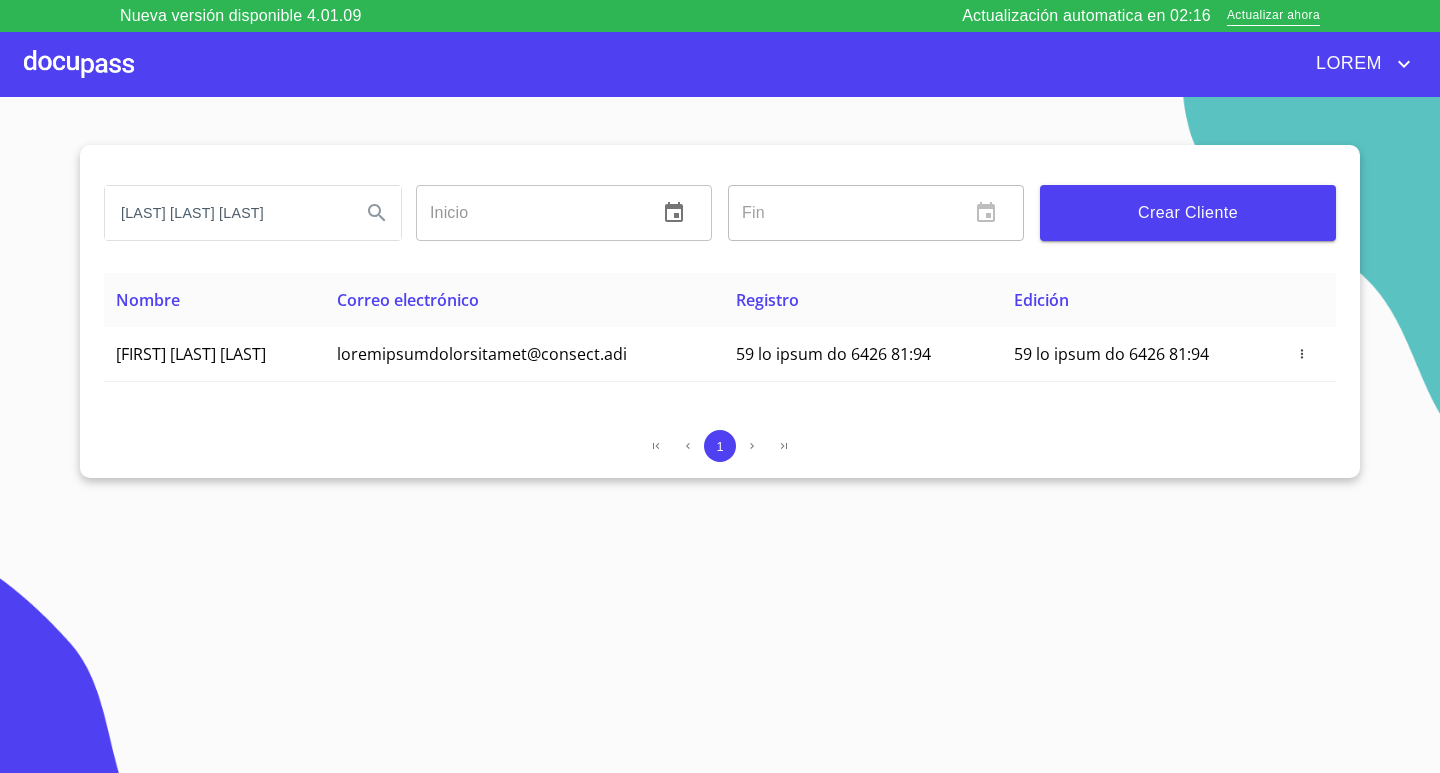 click at bounding box center [79, 64] 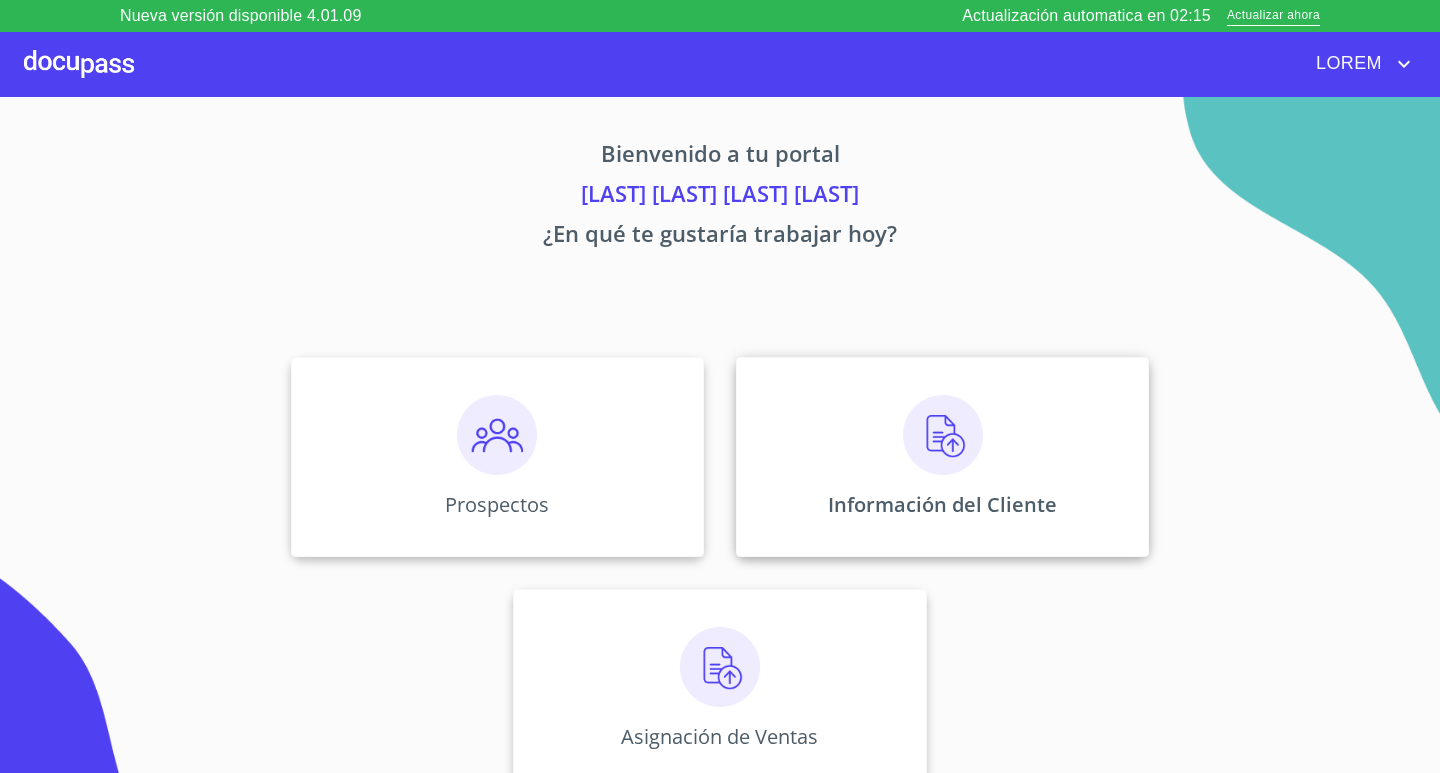 click on "Información del Cliente" at bounding box center (497, 457) 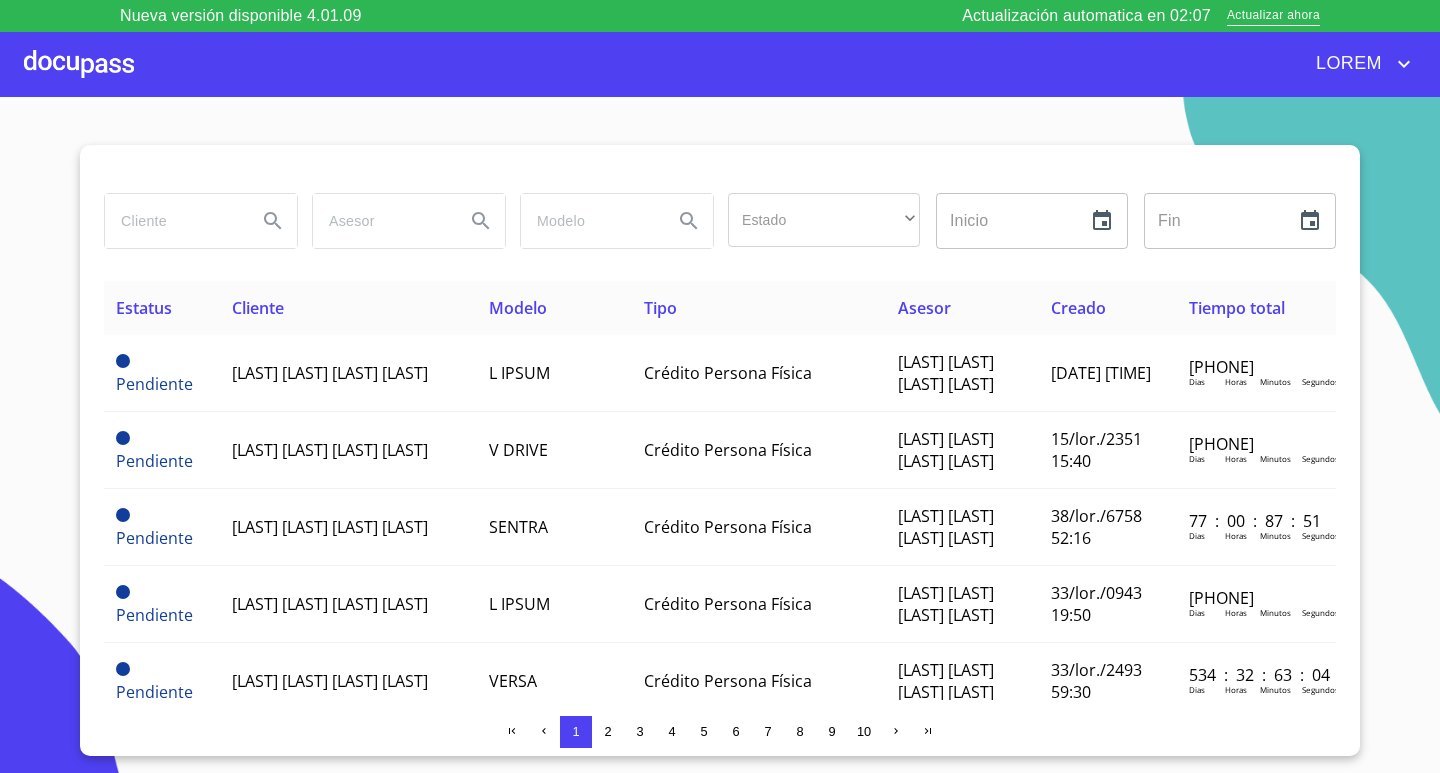 click at bounding box center [173, 221] 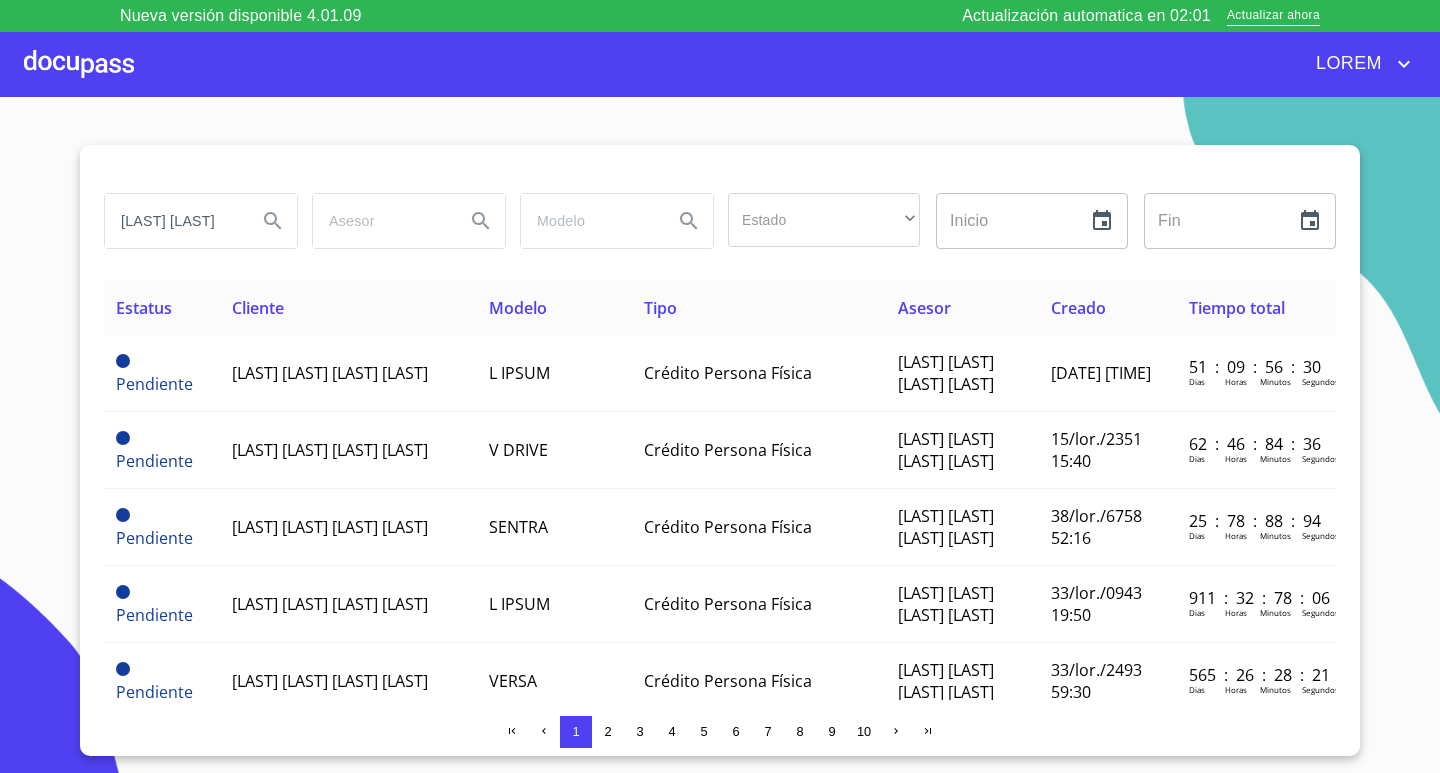 scroll, scrollTop: 0, scrollLeft: 0, axis: both 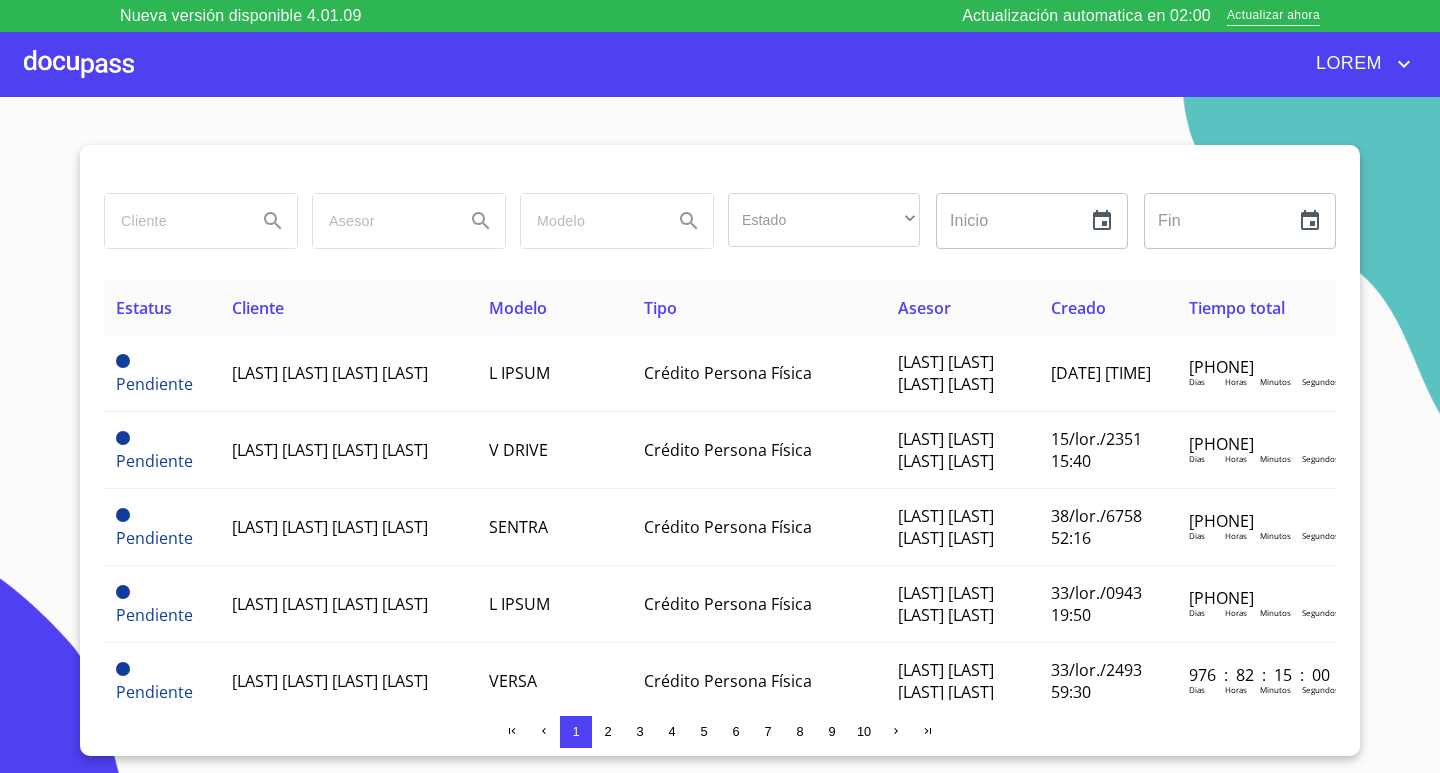 paste on "[FIRST] [LAST] [LAST]" 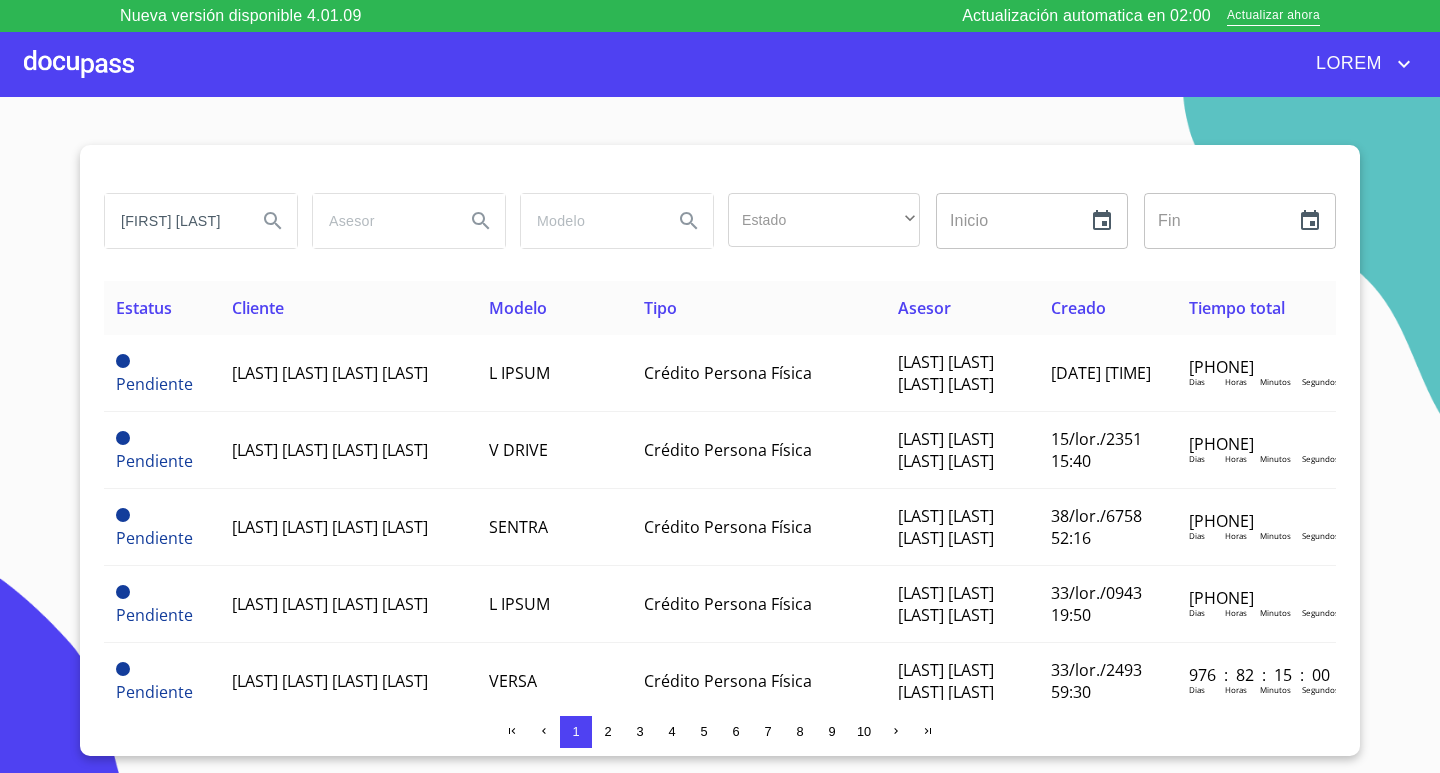scroll, scrollTop: 0, scrollLeft: 115, axis: horizontal 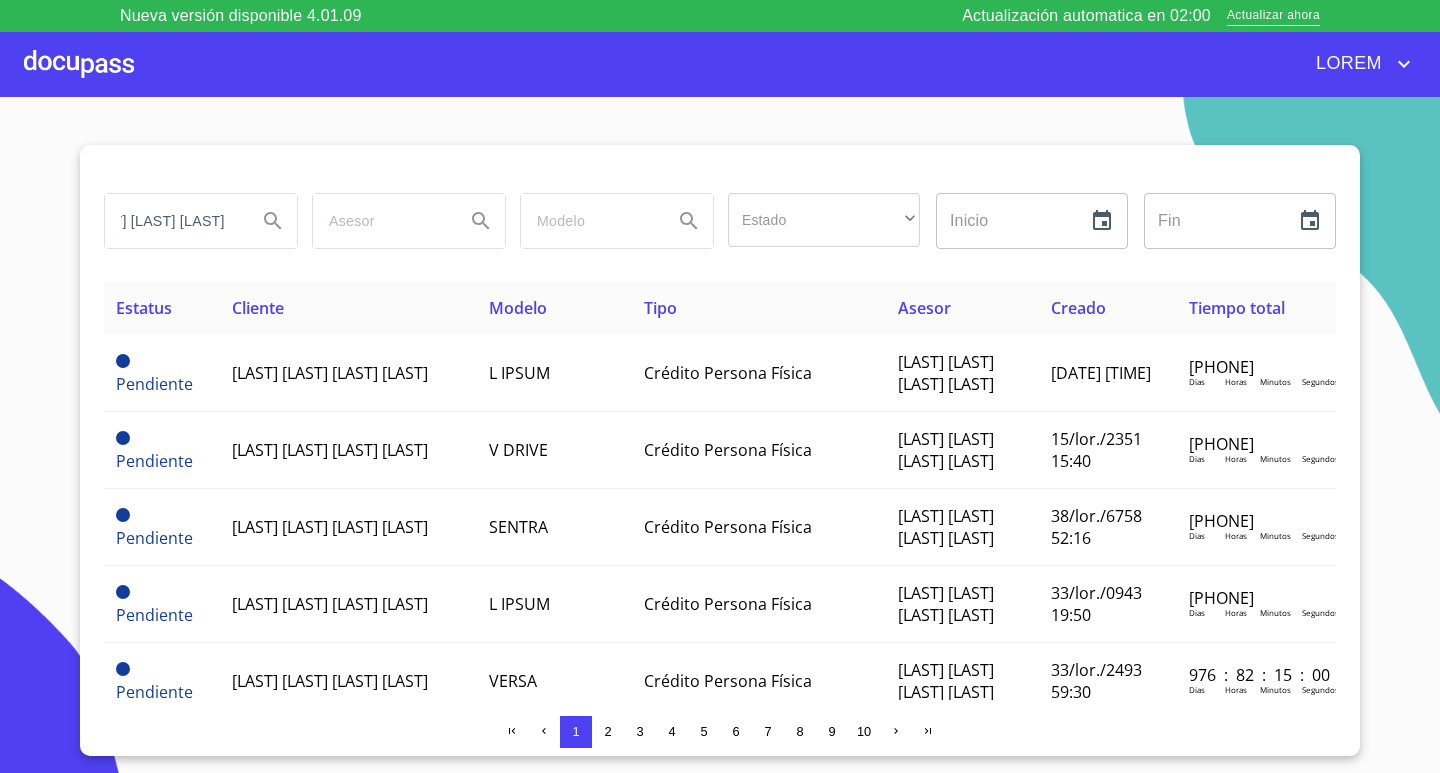 type on "[FIRST] [LAST] [LAST]" 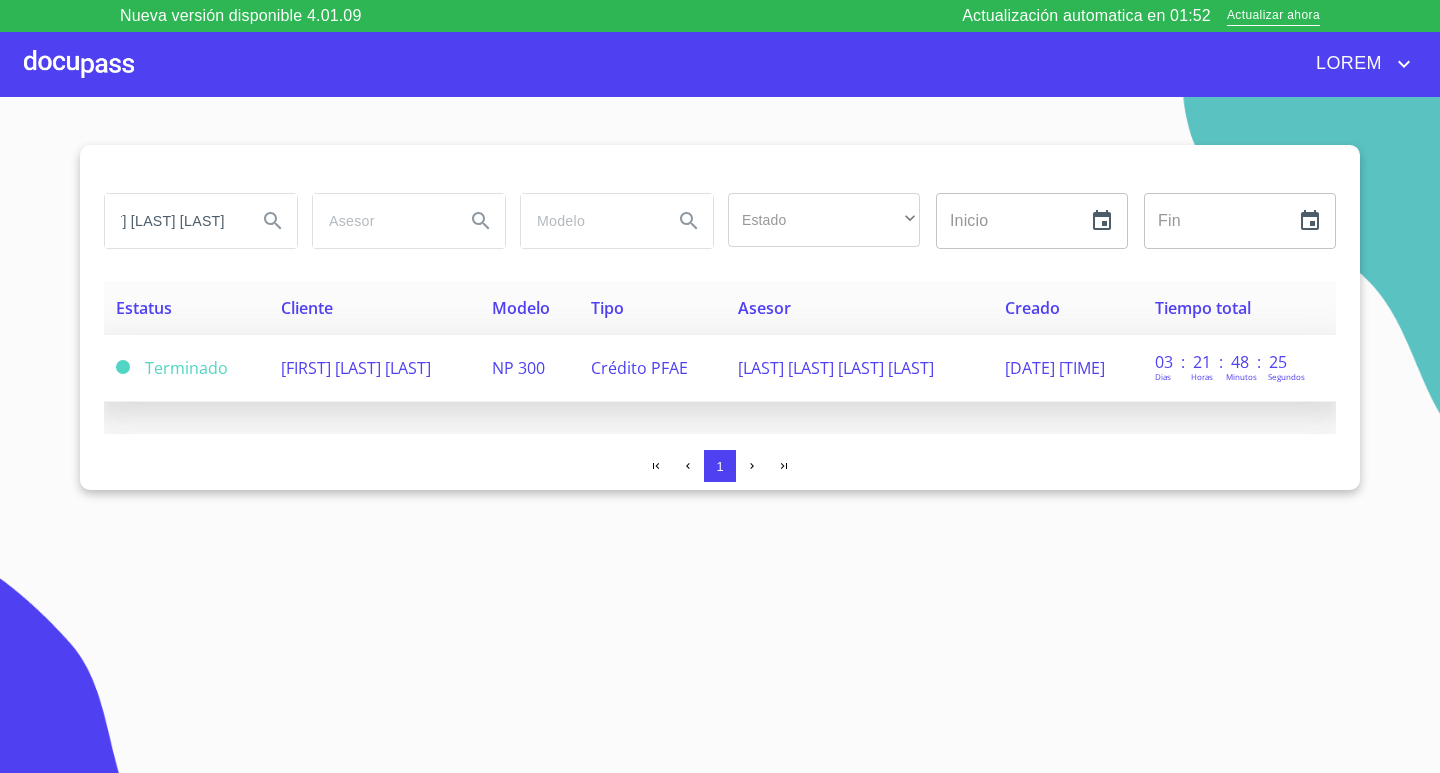 scroll, scrollTop: 0, scrollLeft: 0, axis: both 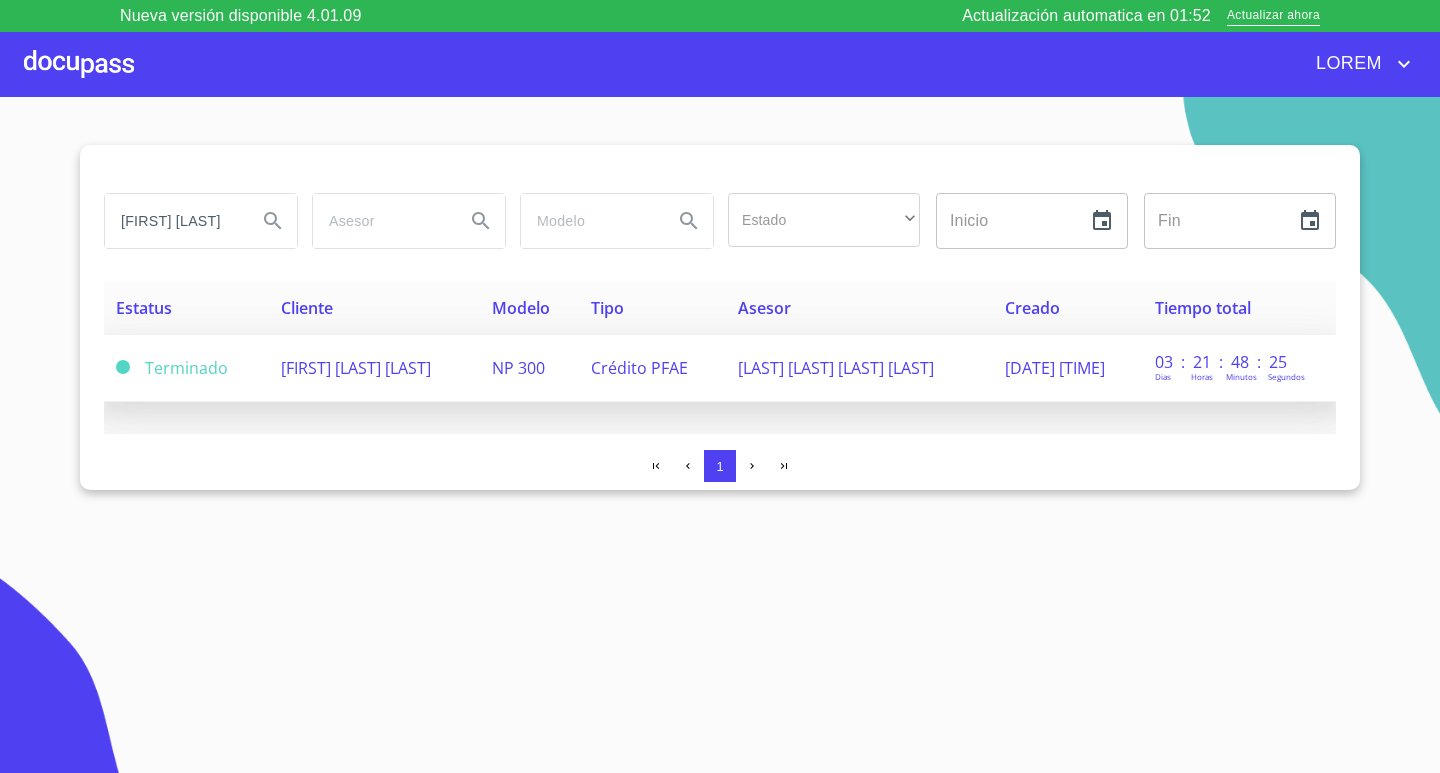 click on "[FIRST] [LAST] [LAST]" at bounding box center (172, 368) 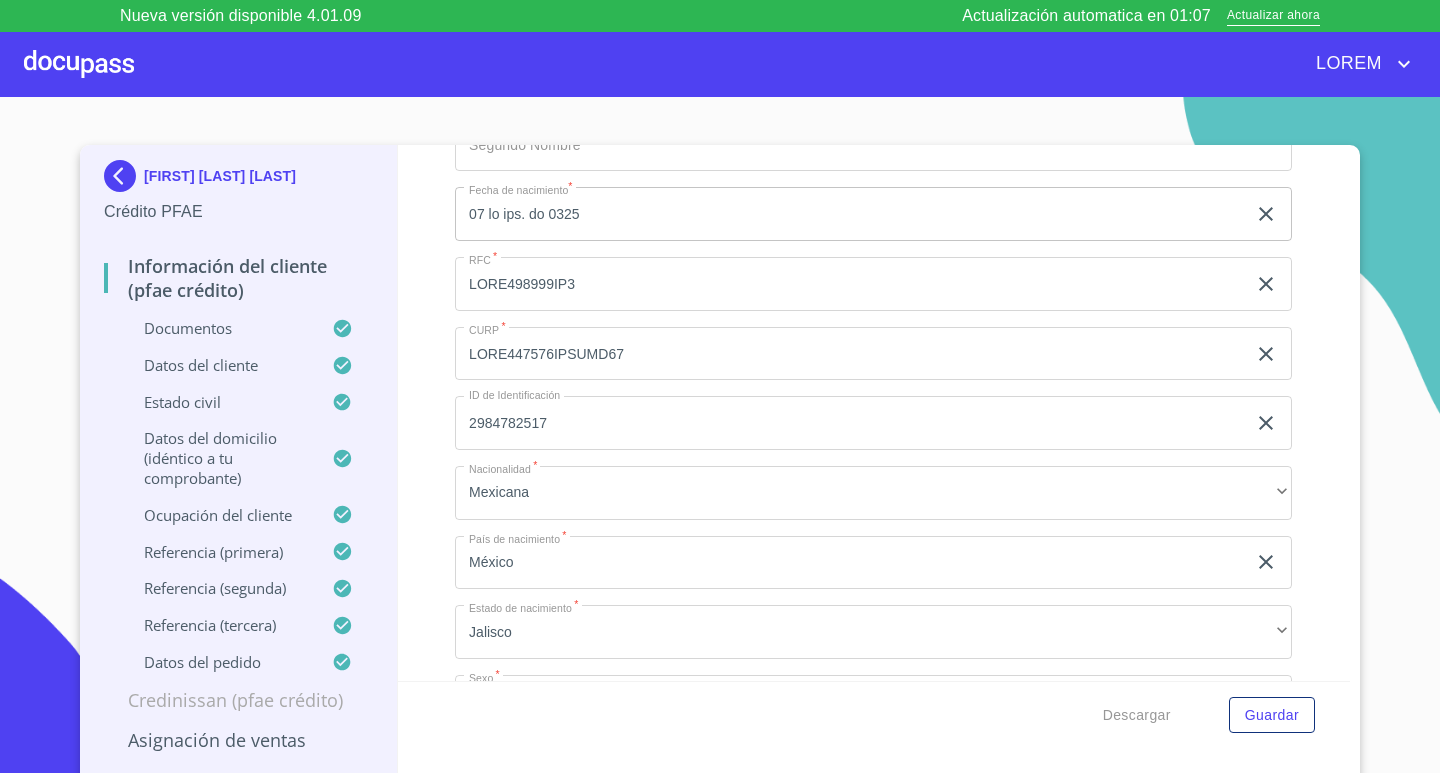 scroll, scrollTop: 6615, scrollLeft: 0, axis: vertical 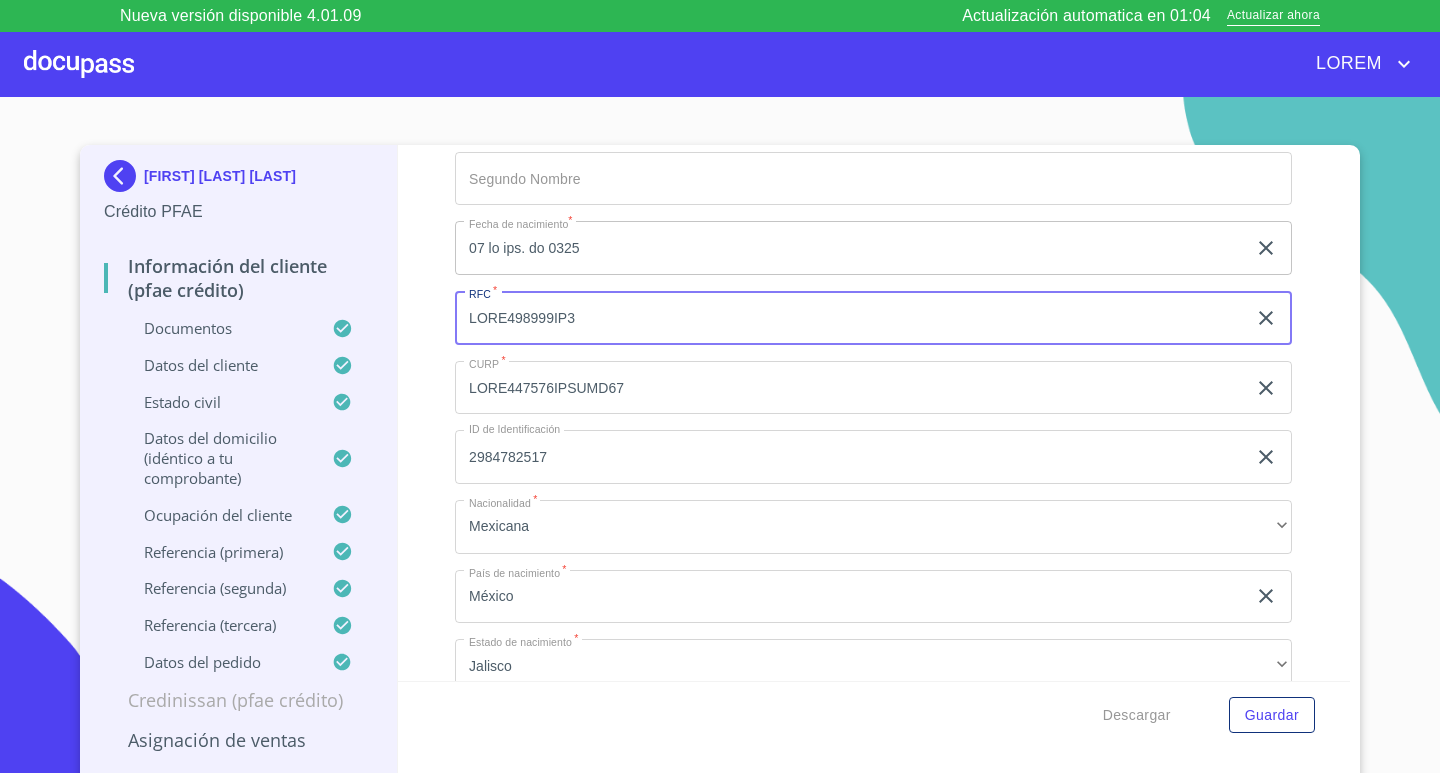 drag, startPoint x: 584, startPoint y: 317, endPoint x: 467, endPoint y: 326, distance: 117.34564 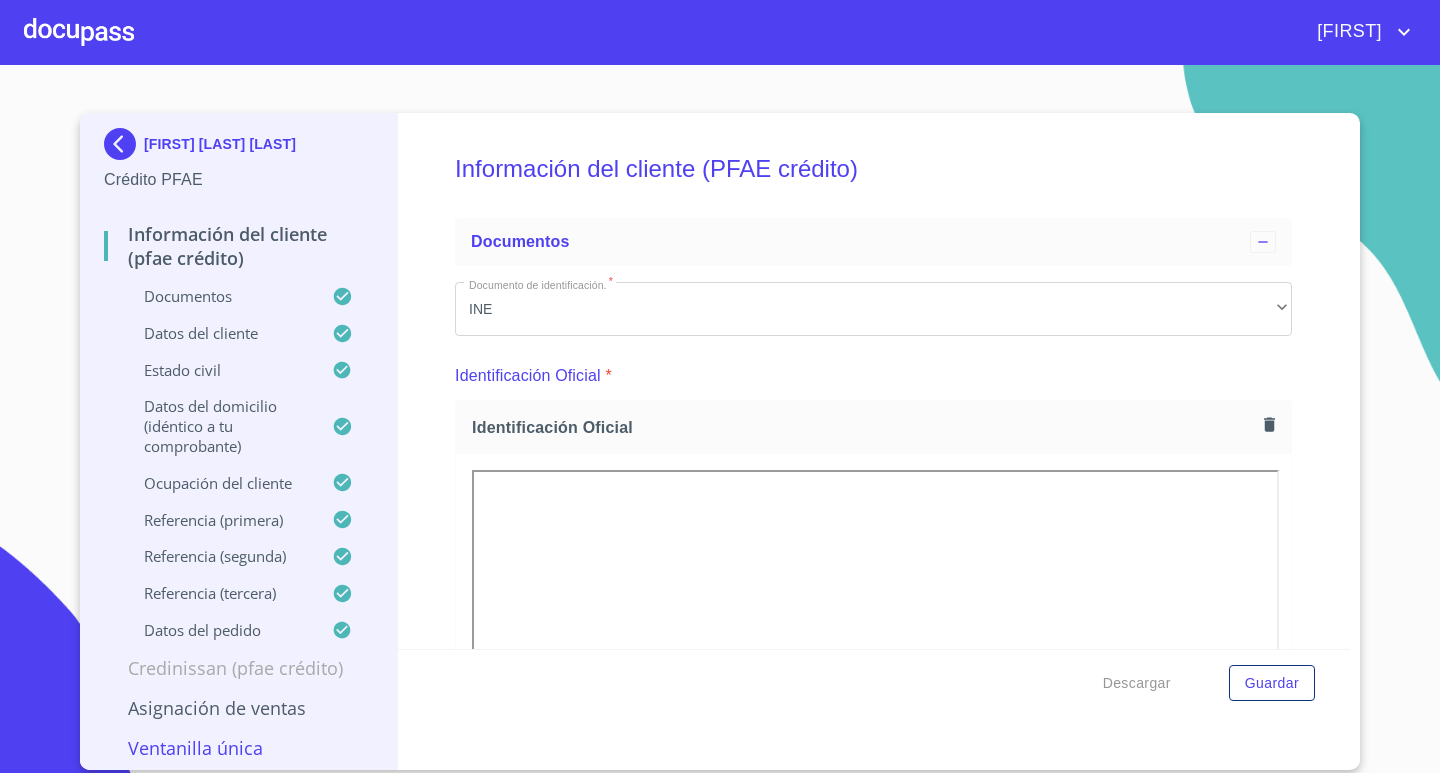 scroll, scrollTop: 0, scrollLeft: 0, axis: both 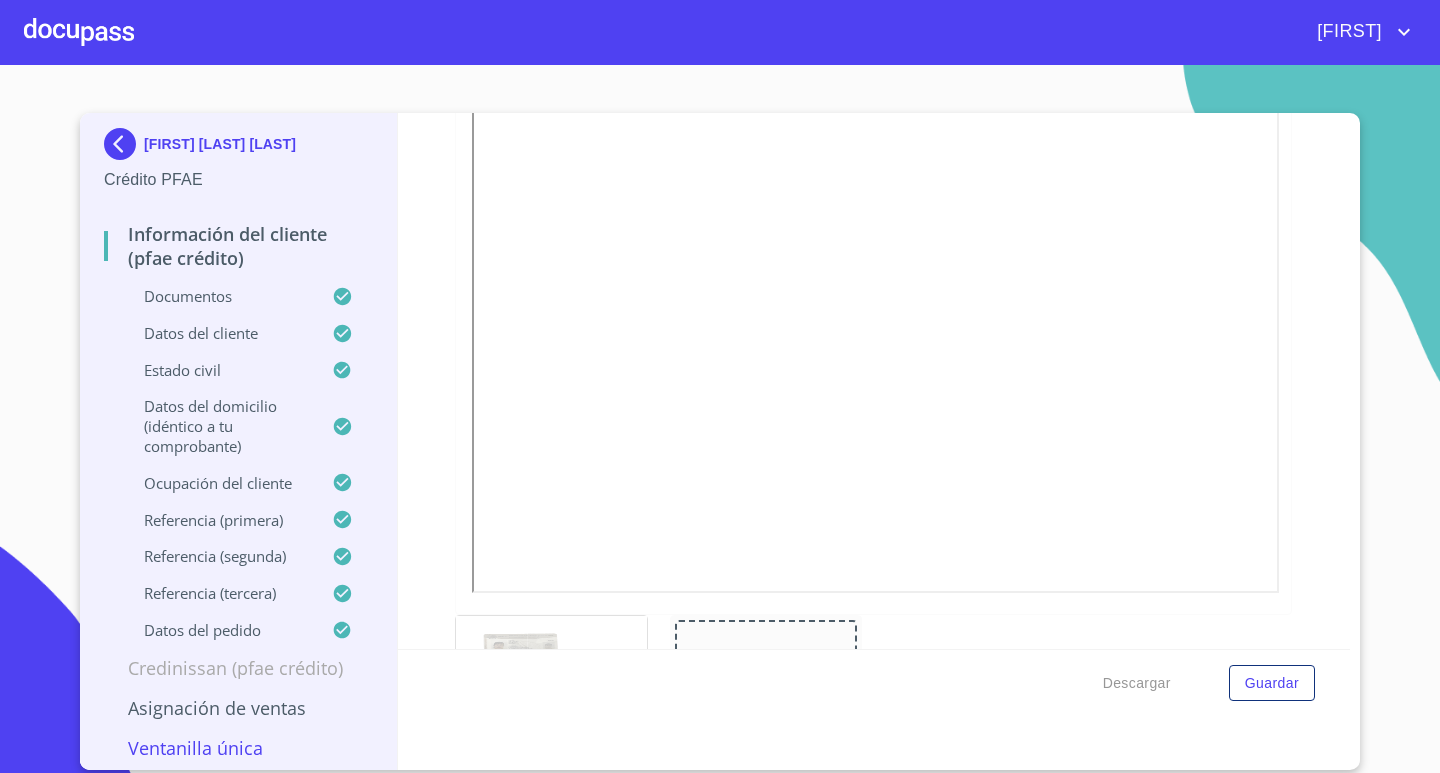 click at bounding box center [79, 32] 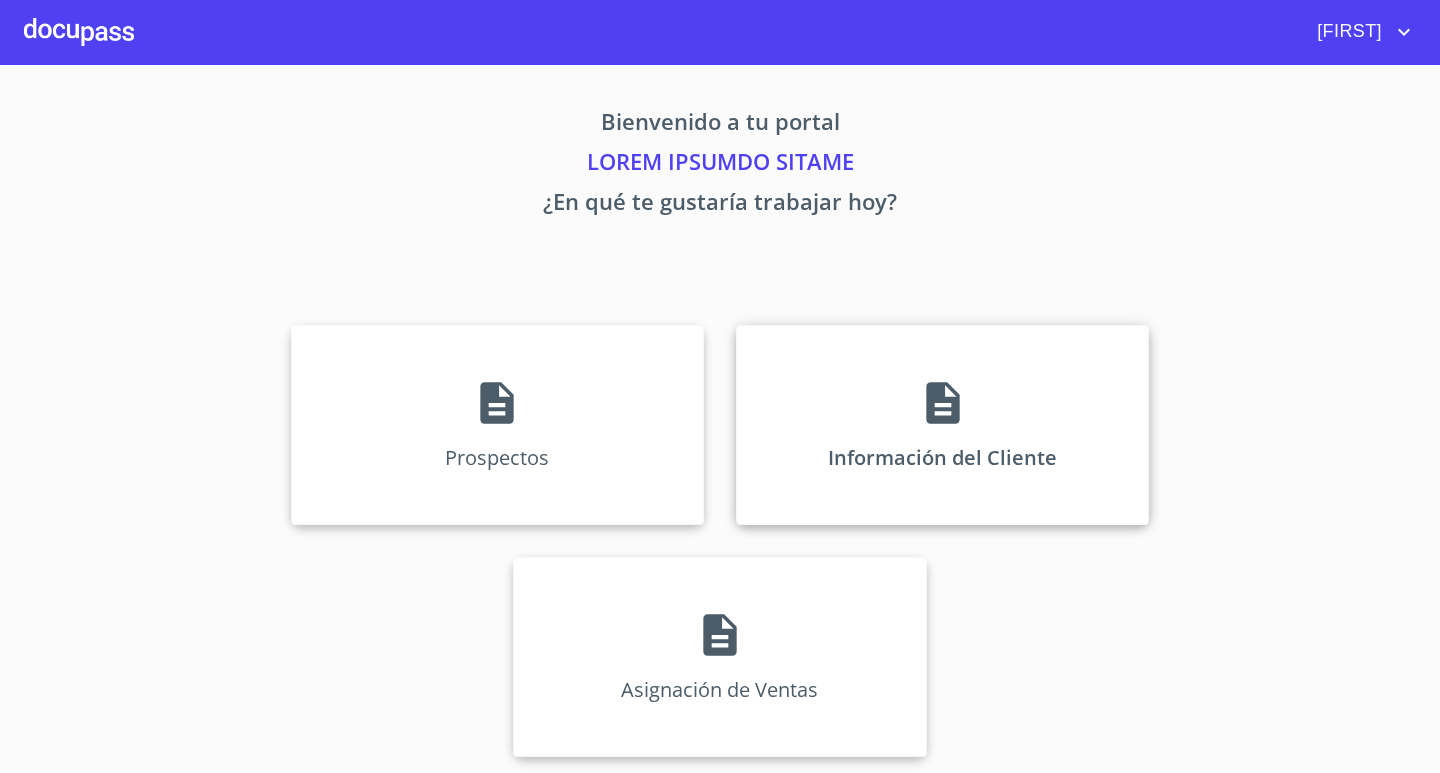 click on "Información del Cliente" at bounding box center (497, 425) 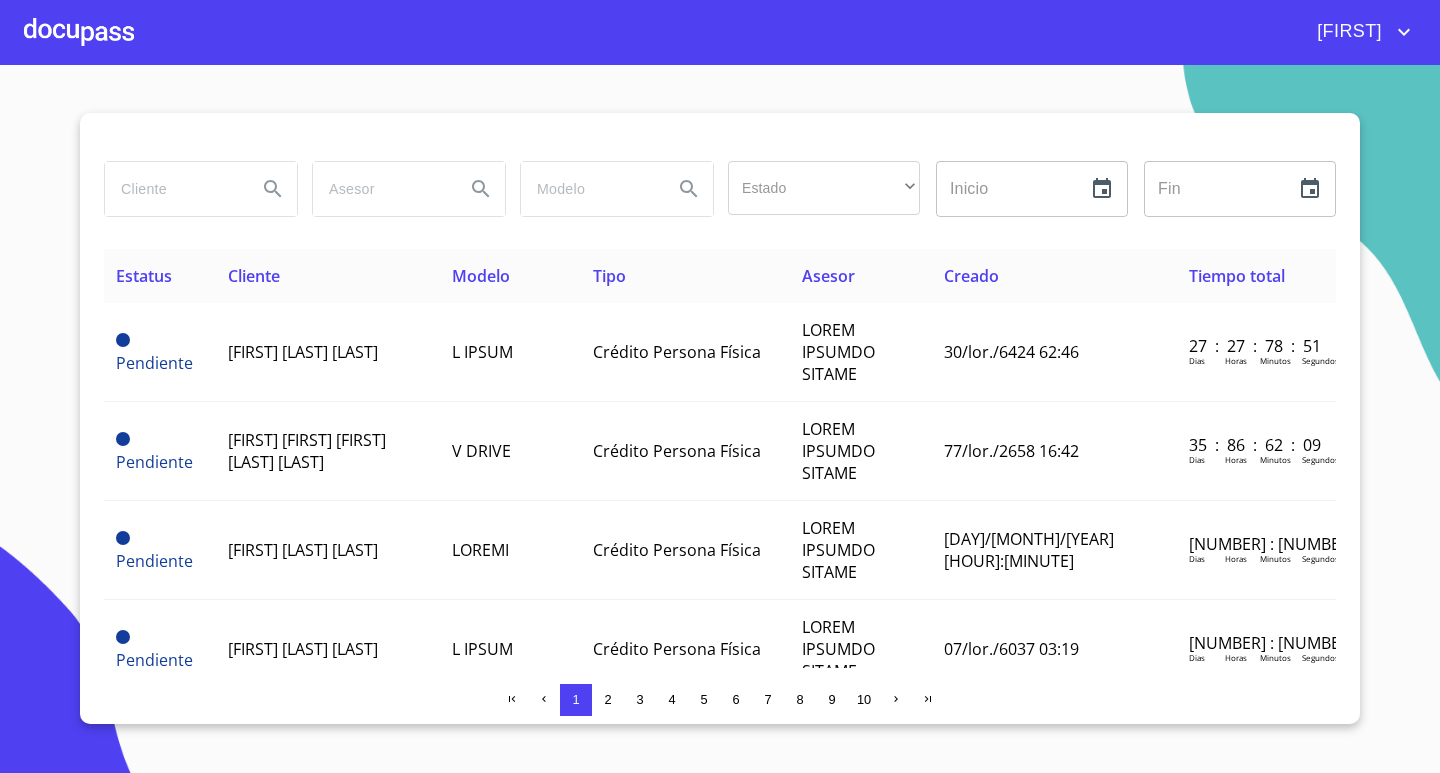 click at bounding box center (173, 189) 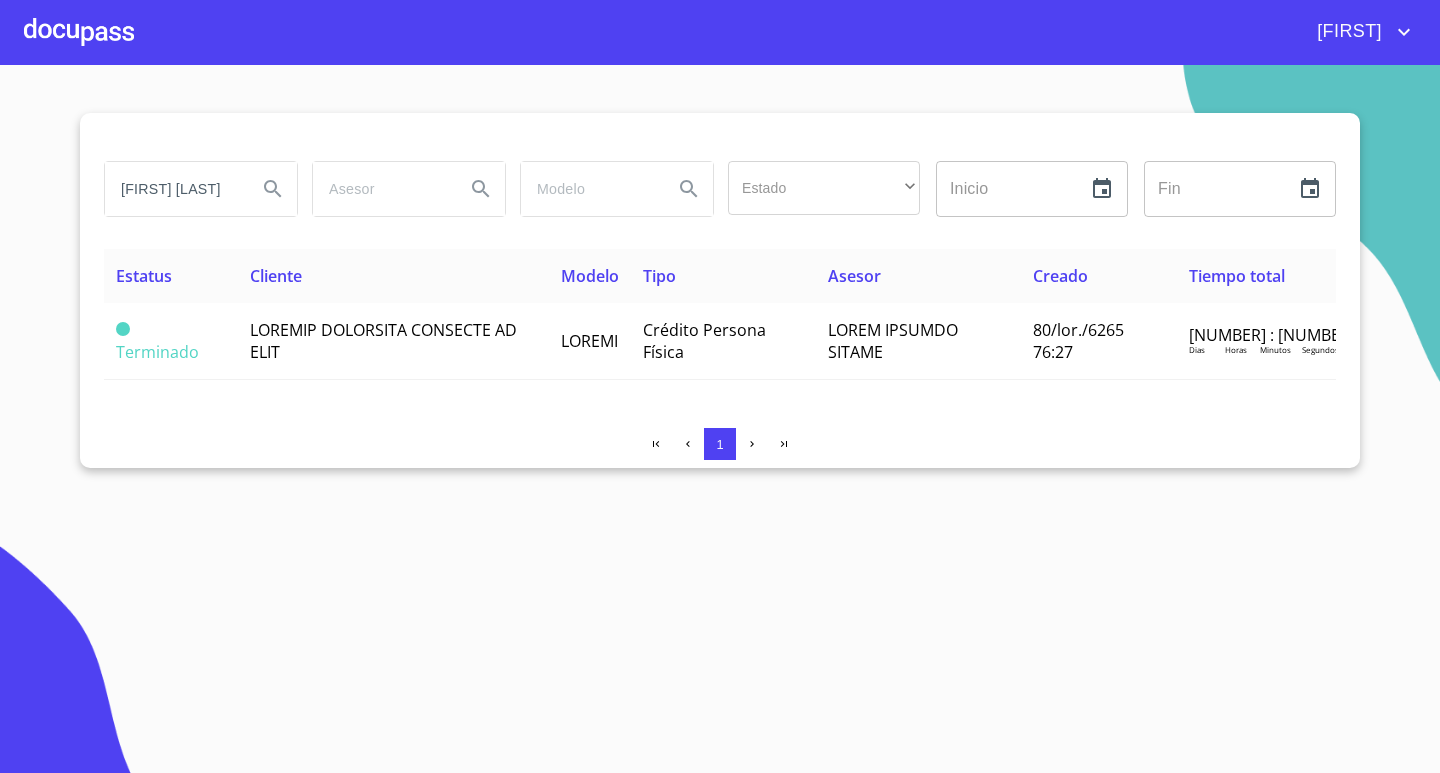 scroll, scrollTop: 0, scrollLeft: 189, axis: horizontal 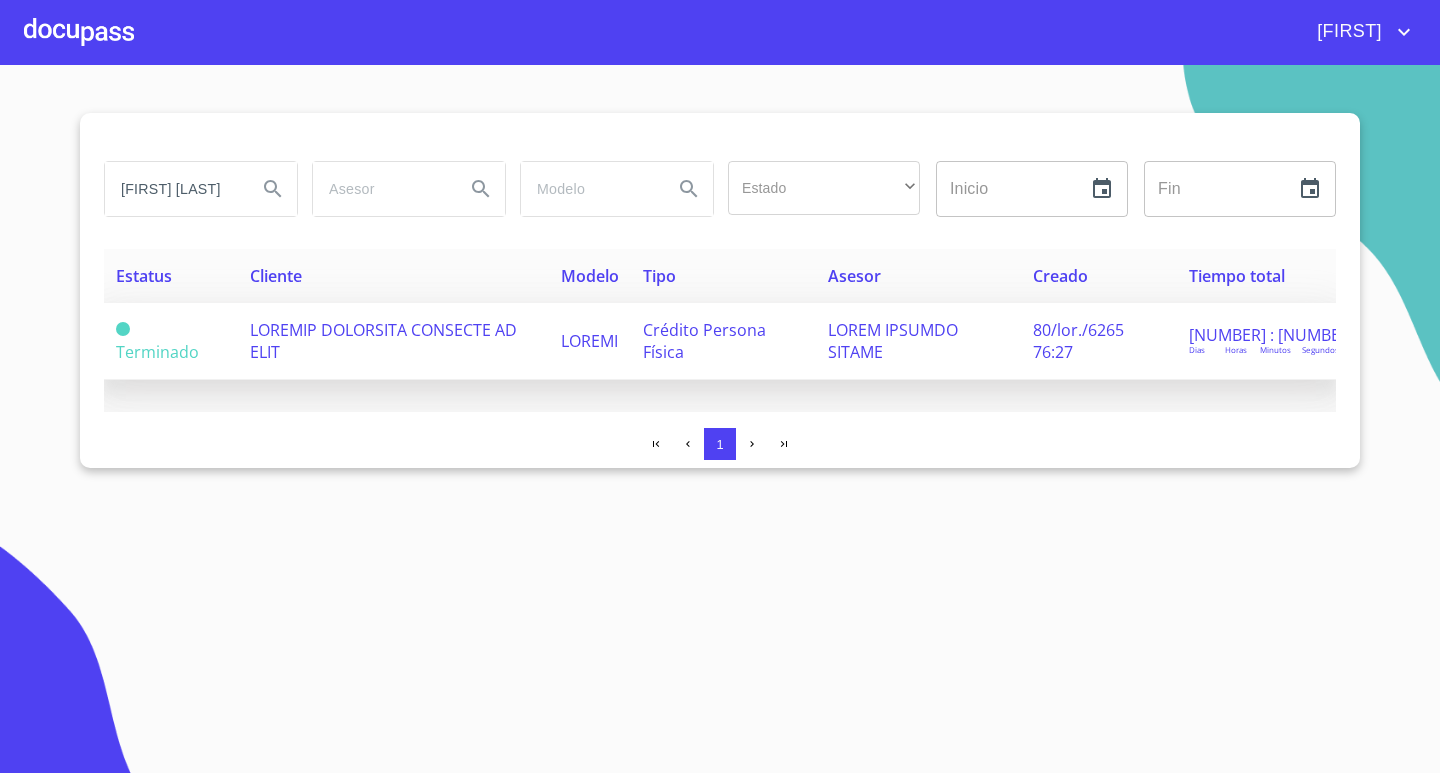 type on "[FIRST] [LAST]" 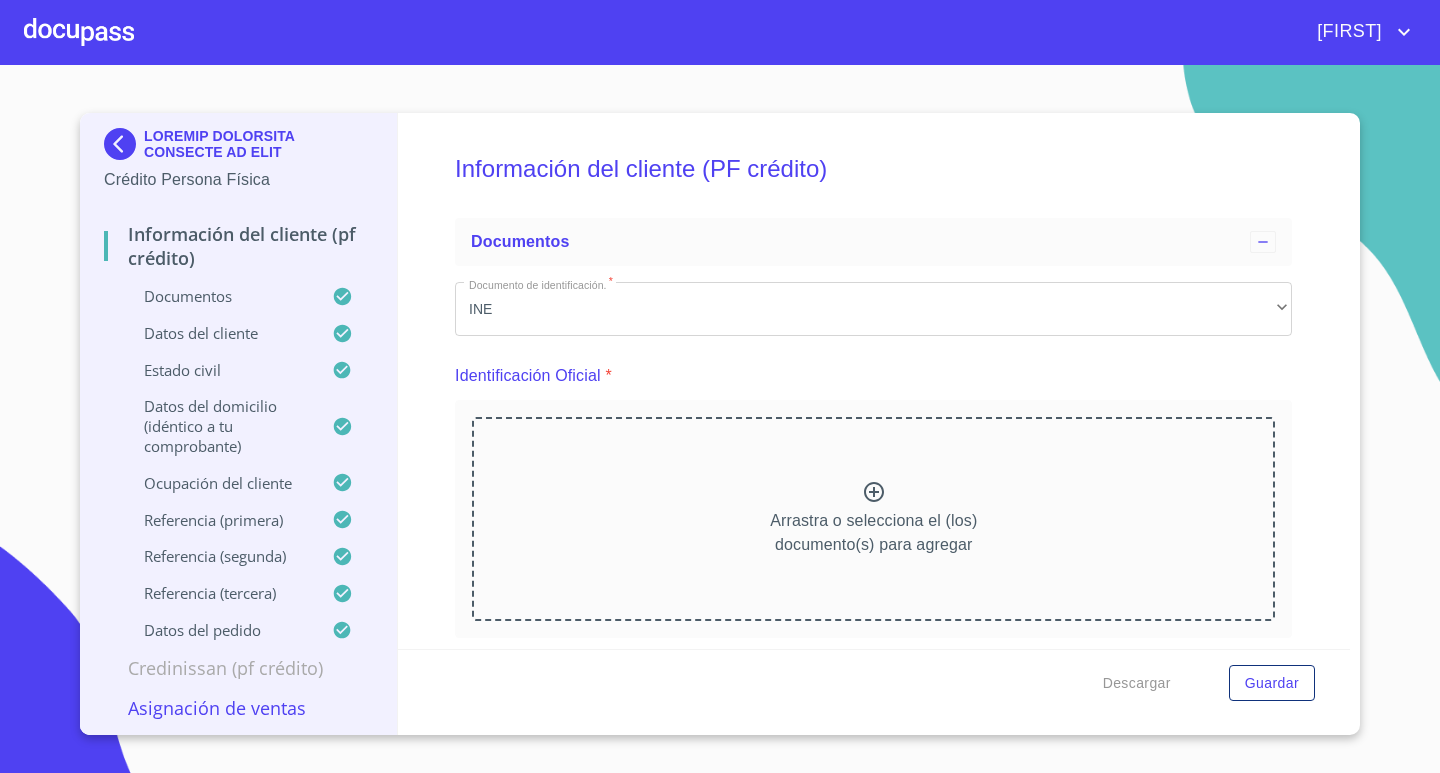 scroll, scrollTop: 1045, scrollLeft: 0, axis: vertical 